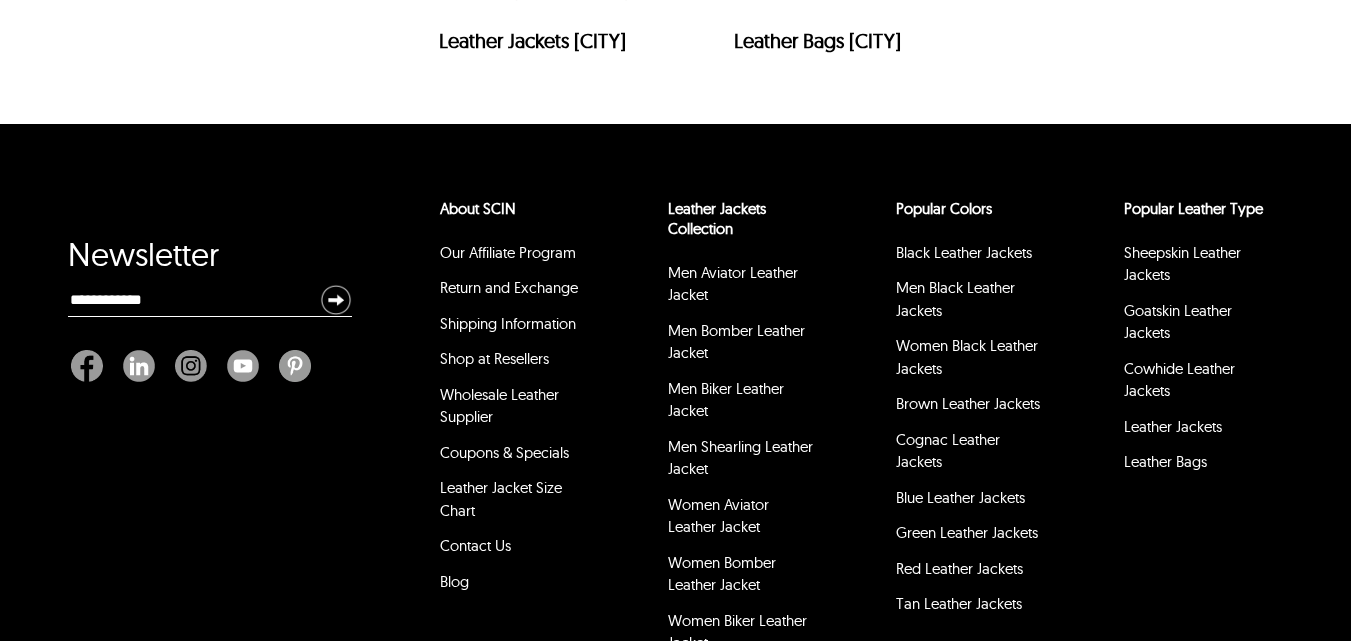 scroll, scrollTop: 8191, scrollLeft: 0, axis: vertical 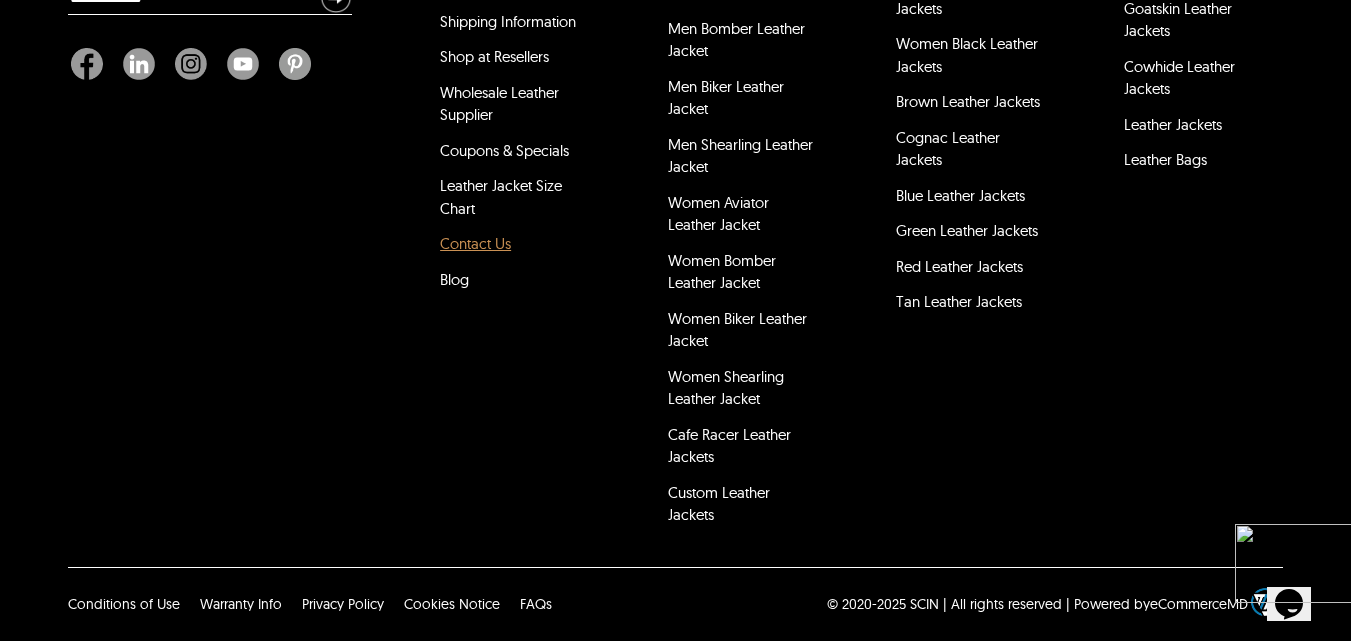 click on "Contact Us" at bounding box center (475, 243) 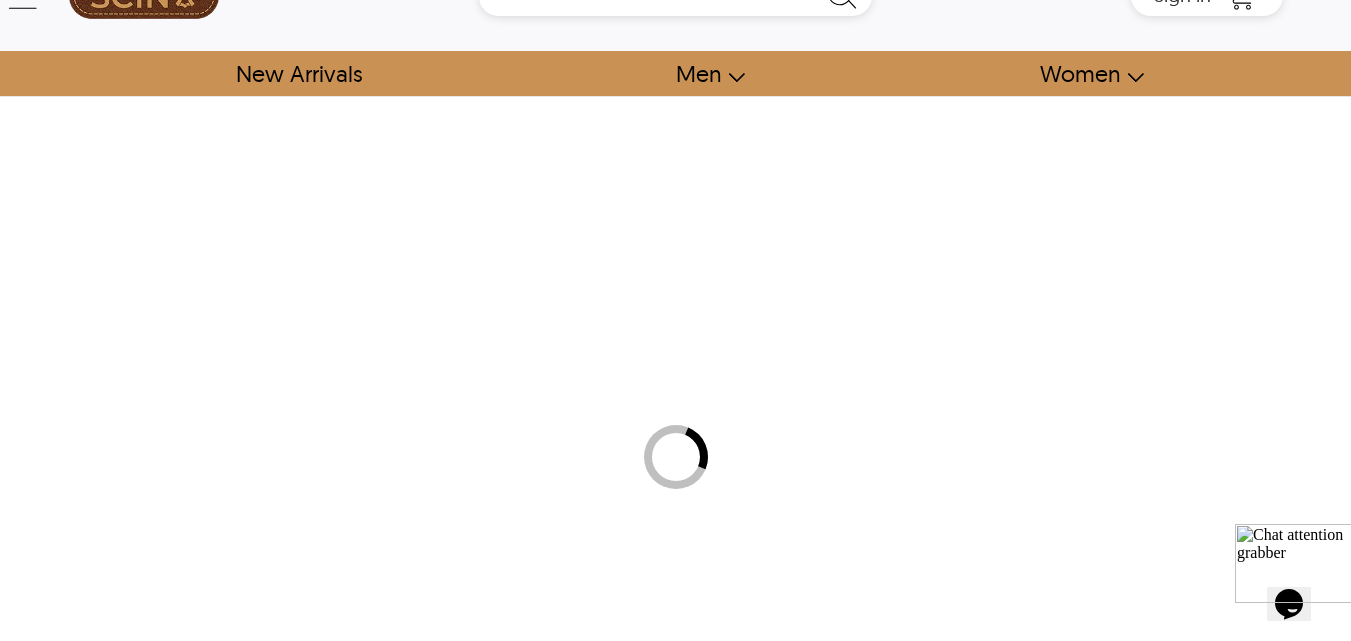 scroll, scrollTop: 0, scrollLeft: 0, axis: both 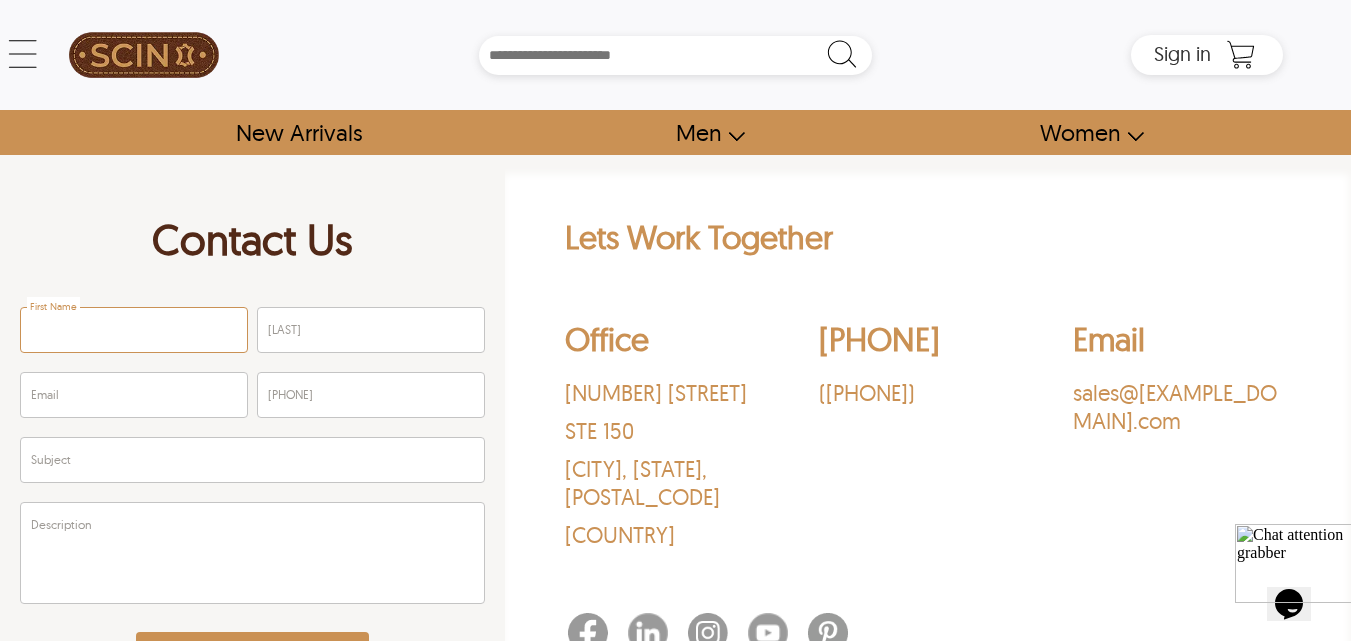 click on "First Name" at bounding box center (134, 330) 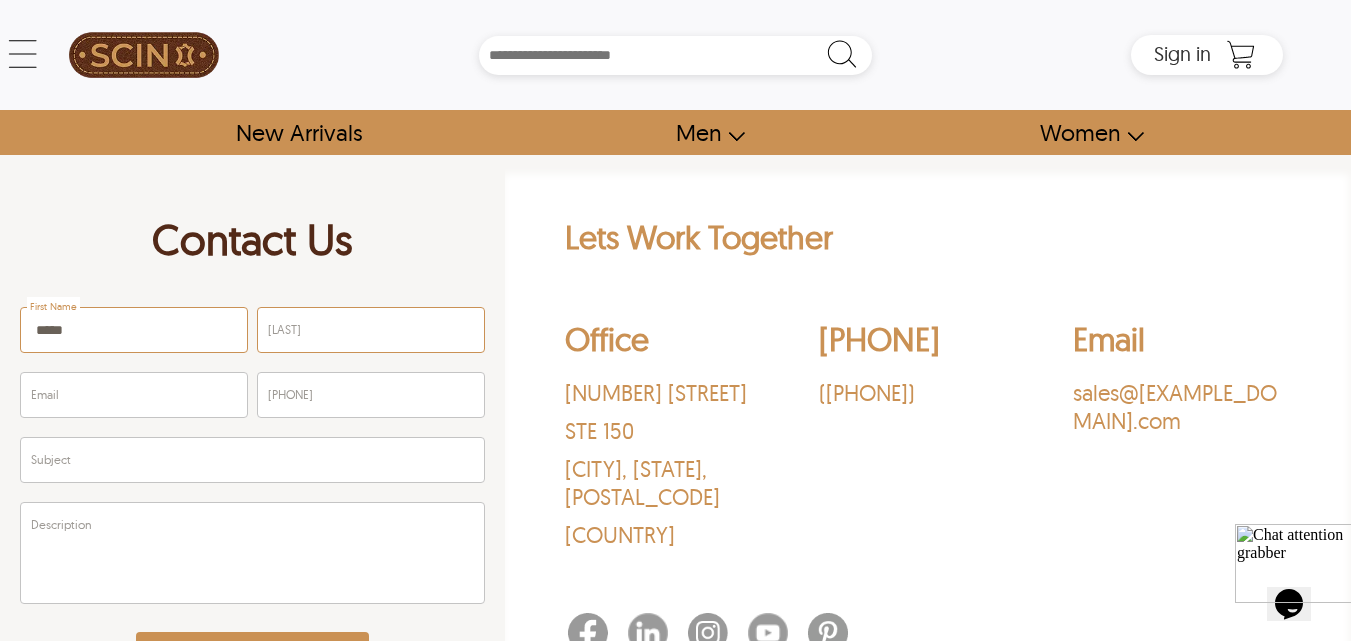 type on "*****" 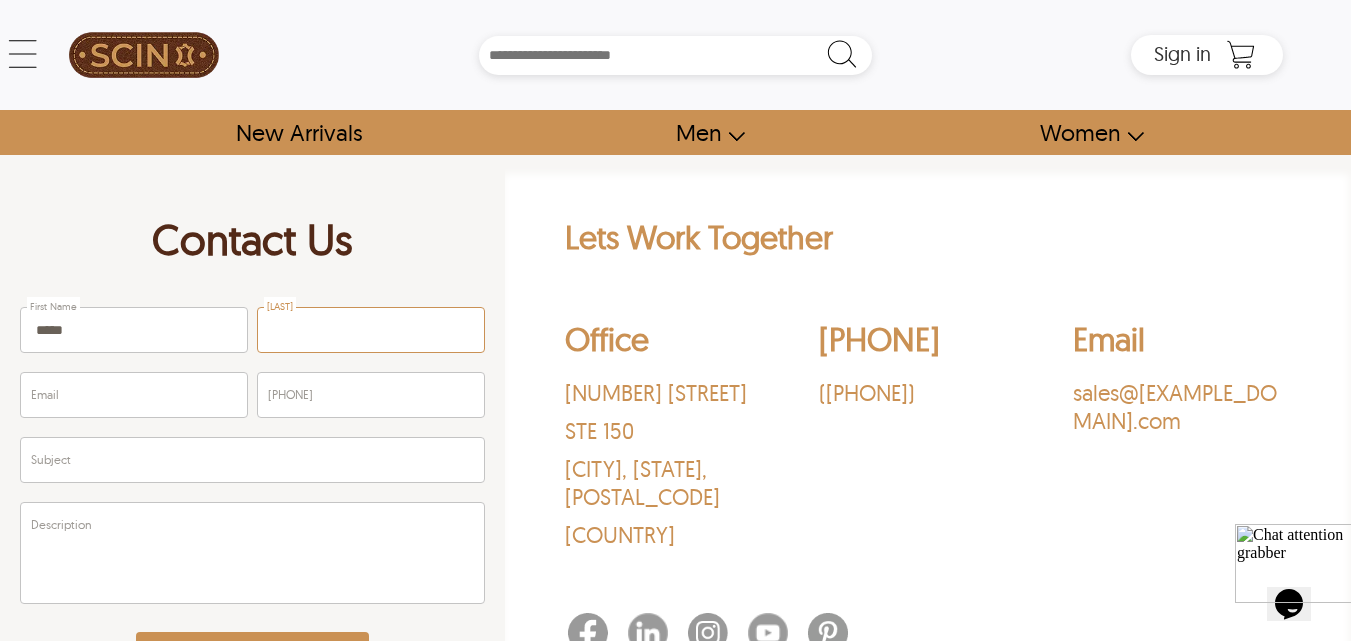 click on "[LAST]" at bounding box center [371, 330] 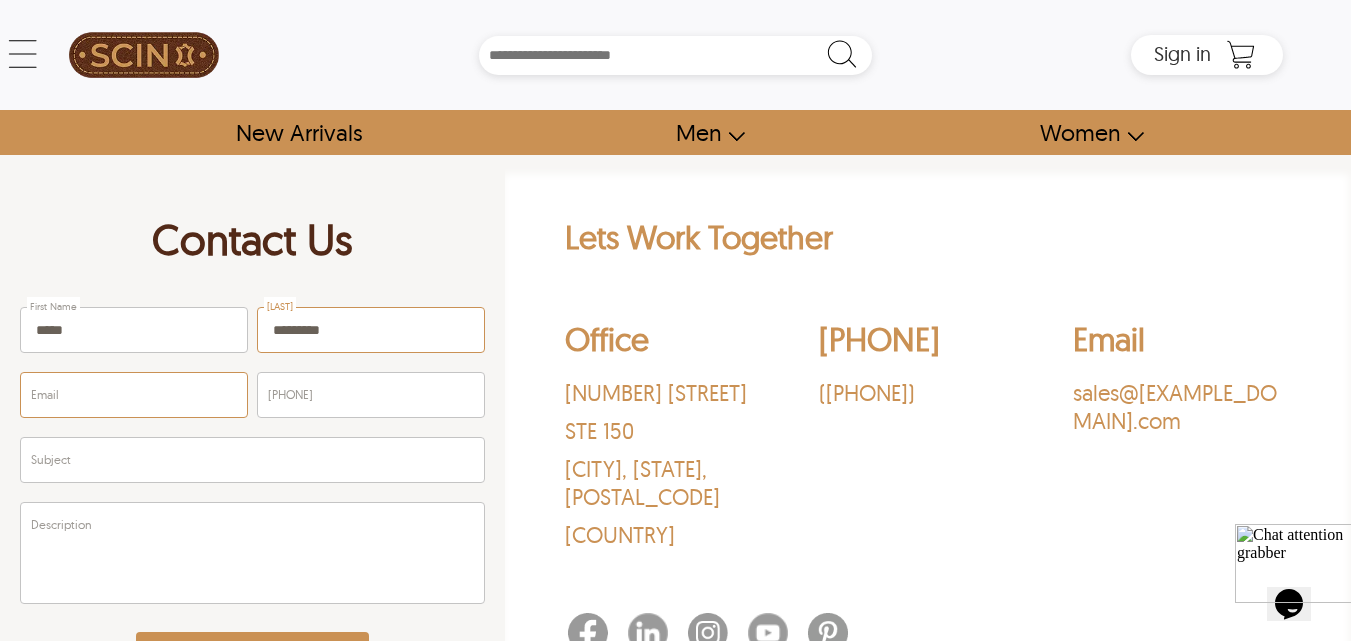 type on "*********" 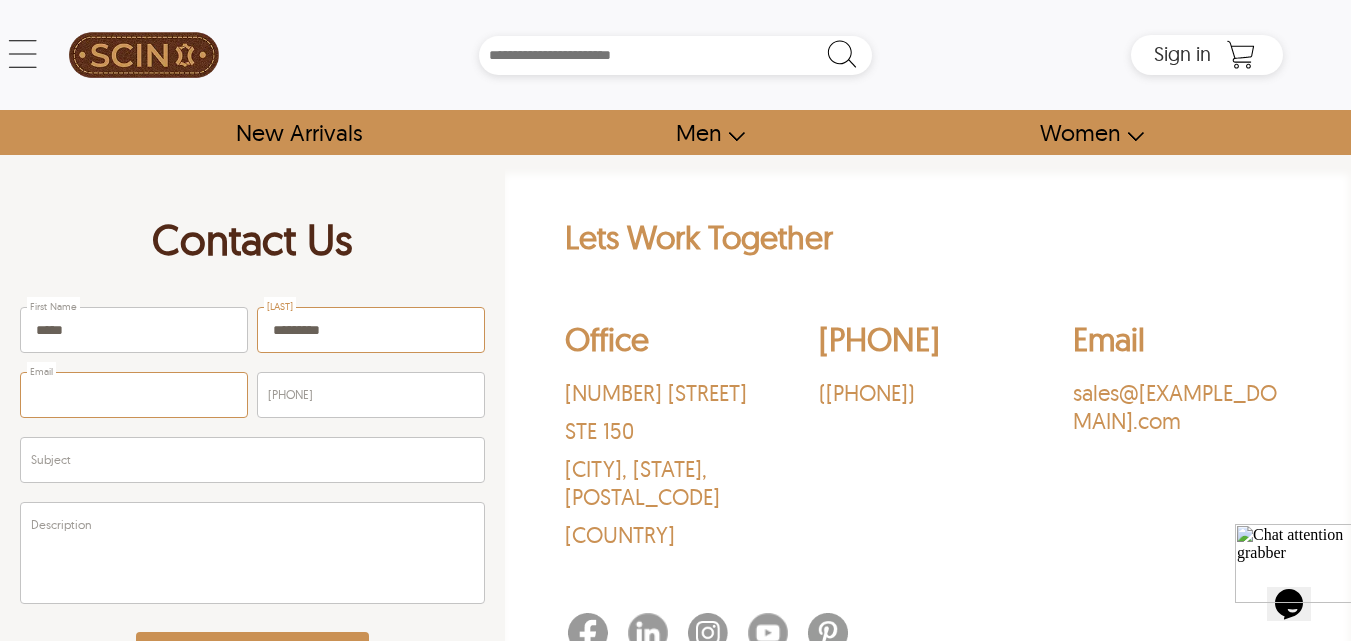 click on "Email" at bounding box center [134, 395] 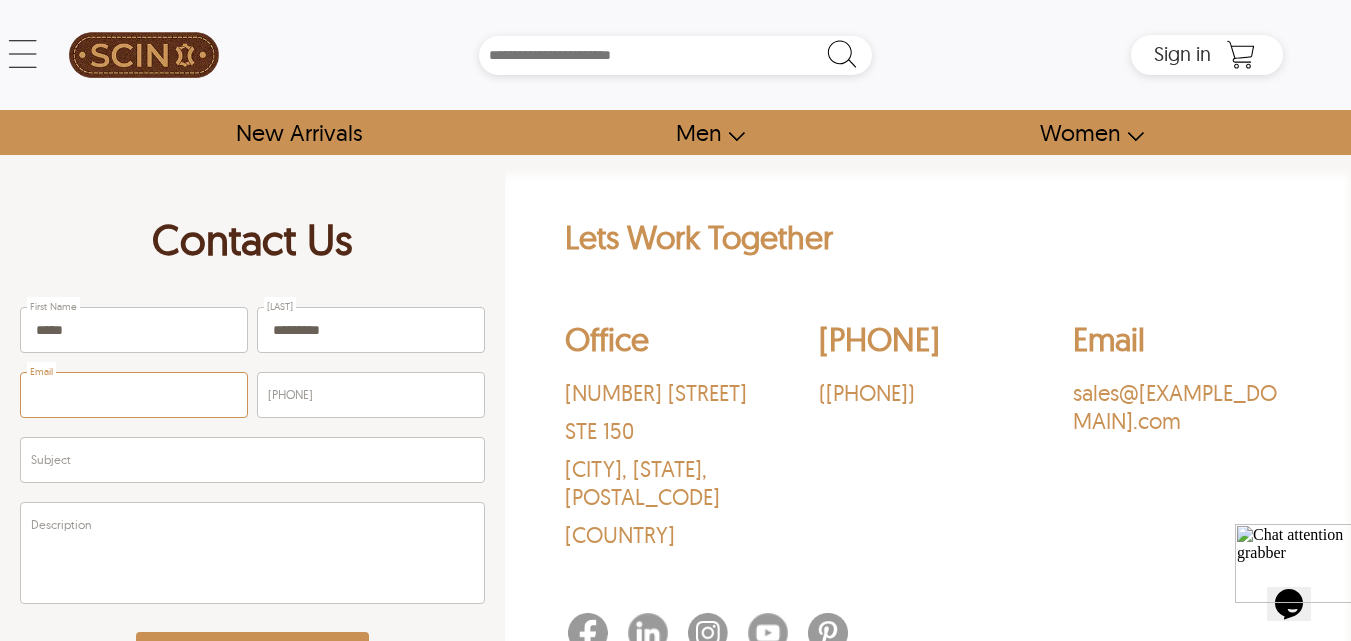 type on "**********" 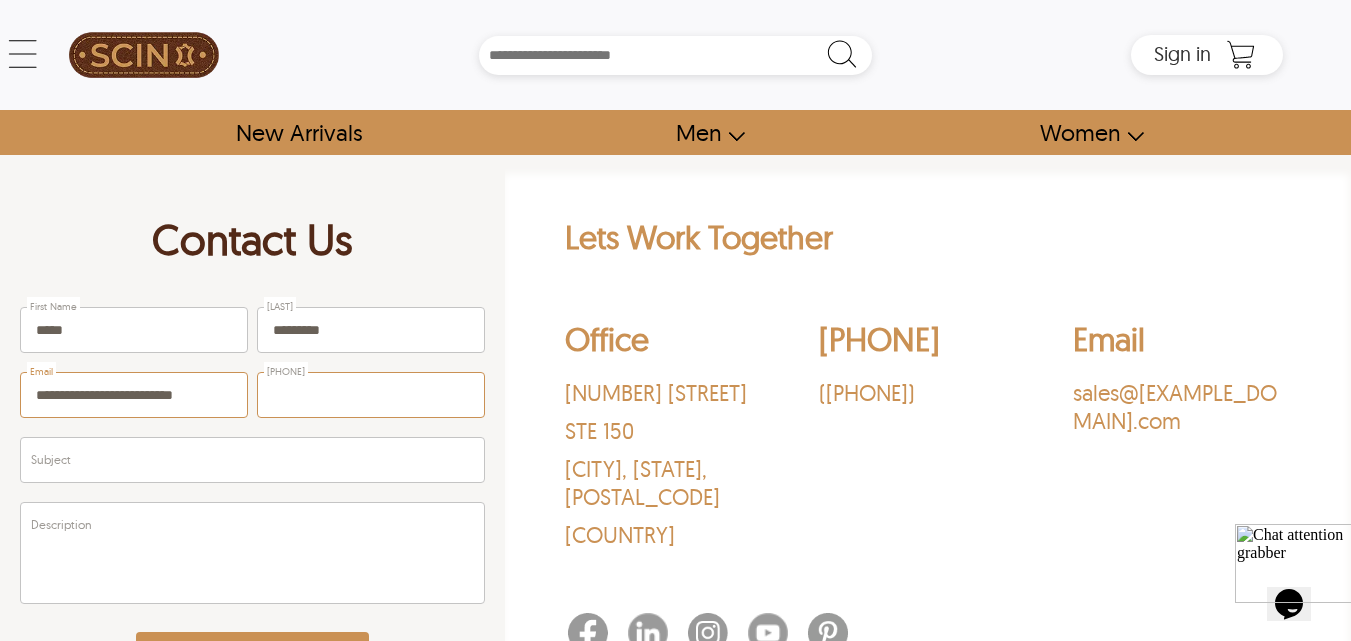 click on "[PHONE]" at bounding box center [371, 395] 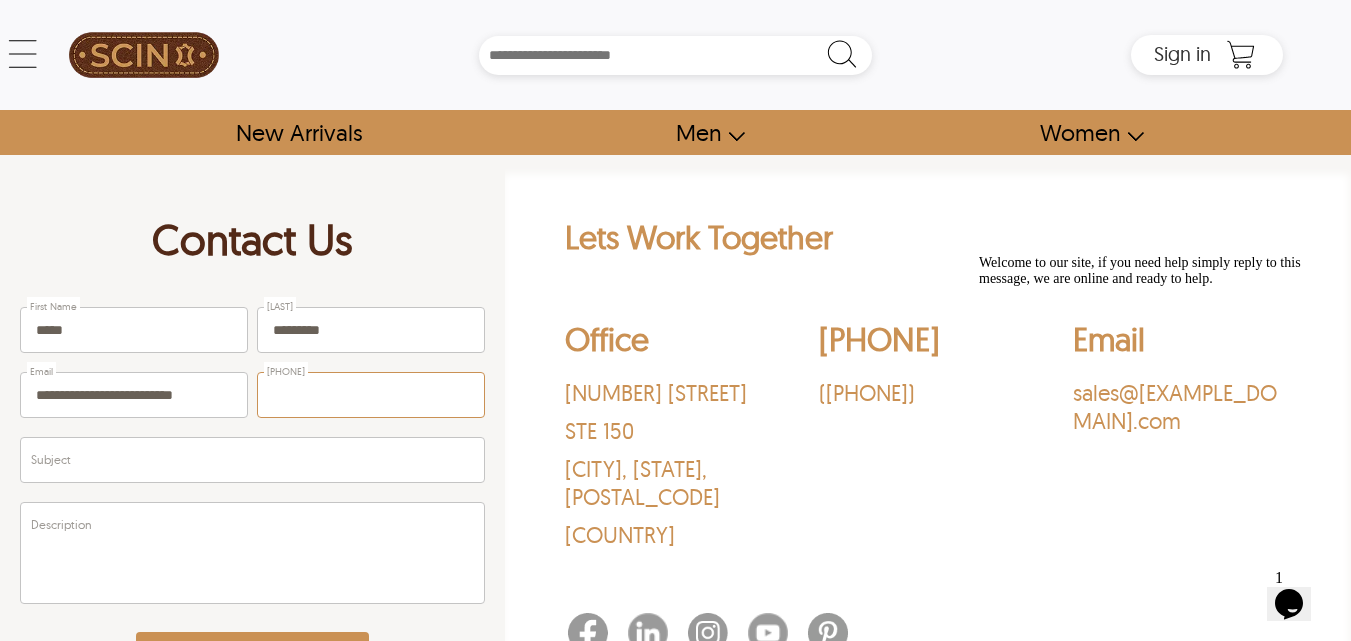 click on "[PHONE]" at bounding box center [371, 395] 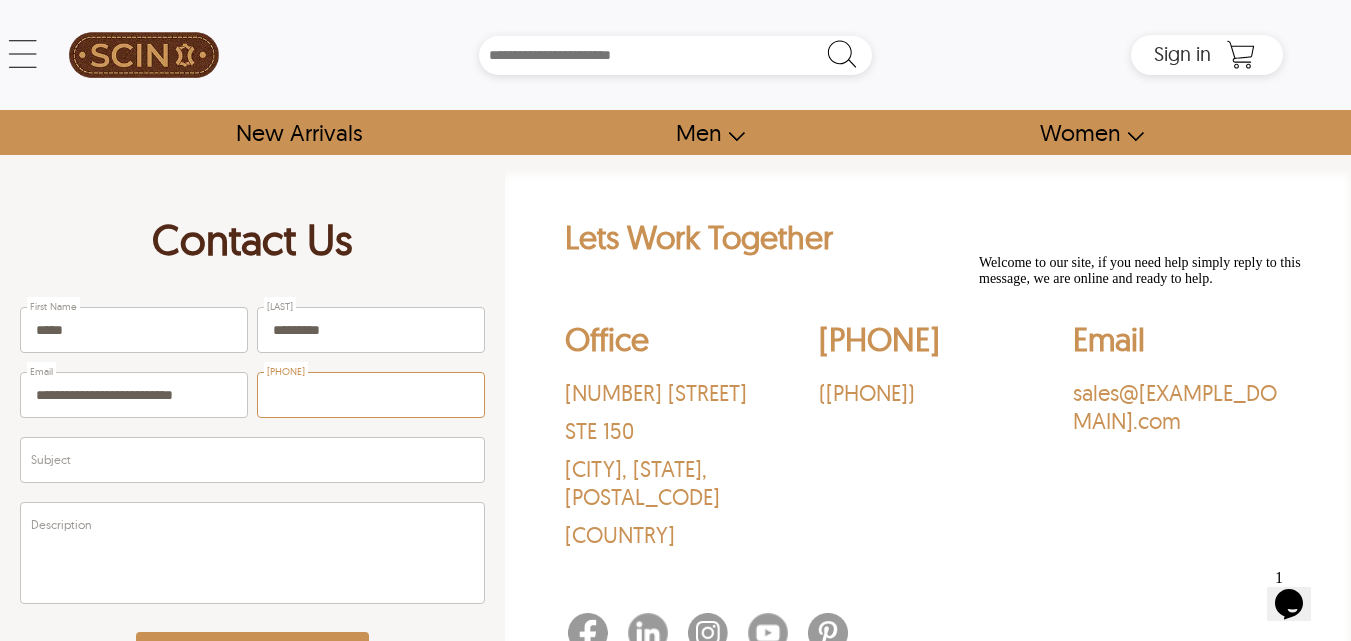 paste on "**********" 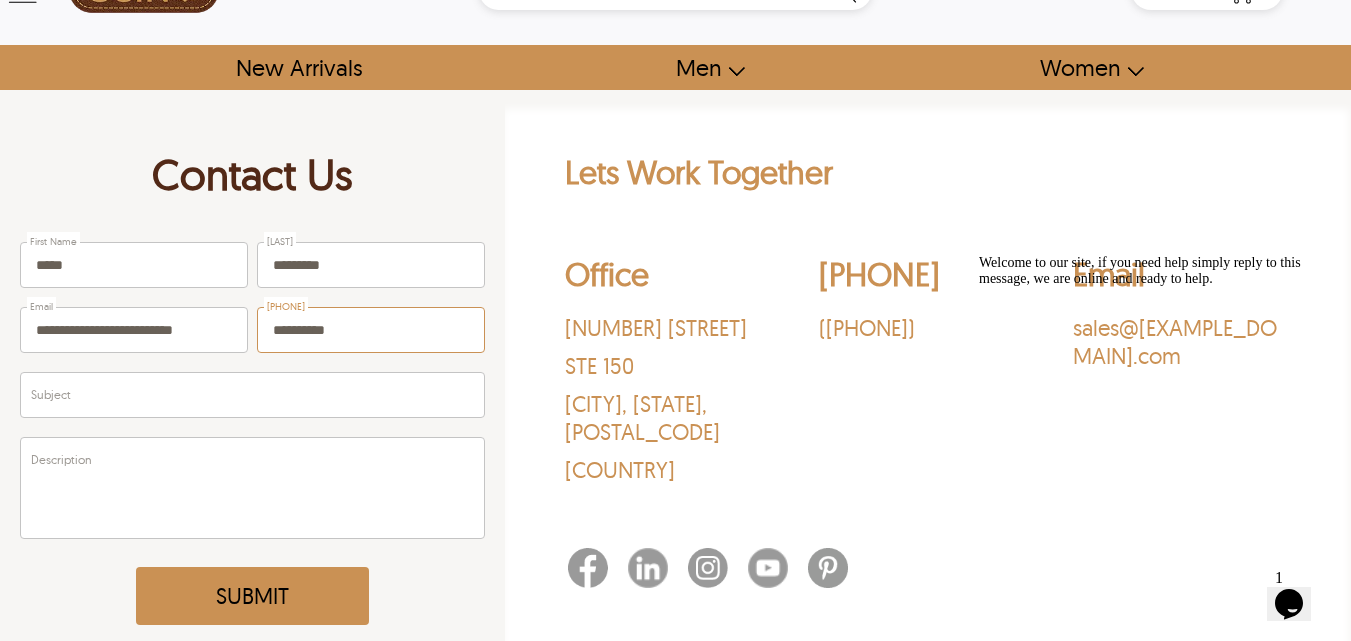 scroll, scrollTop: 100, scrollLeft: 0, axis: vertical 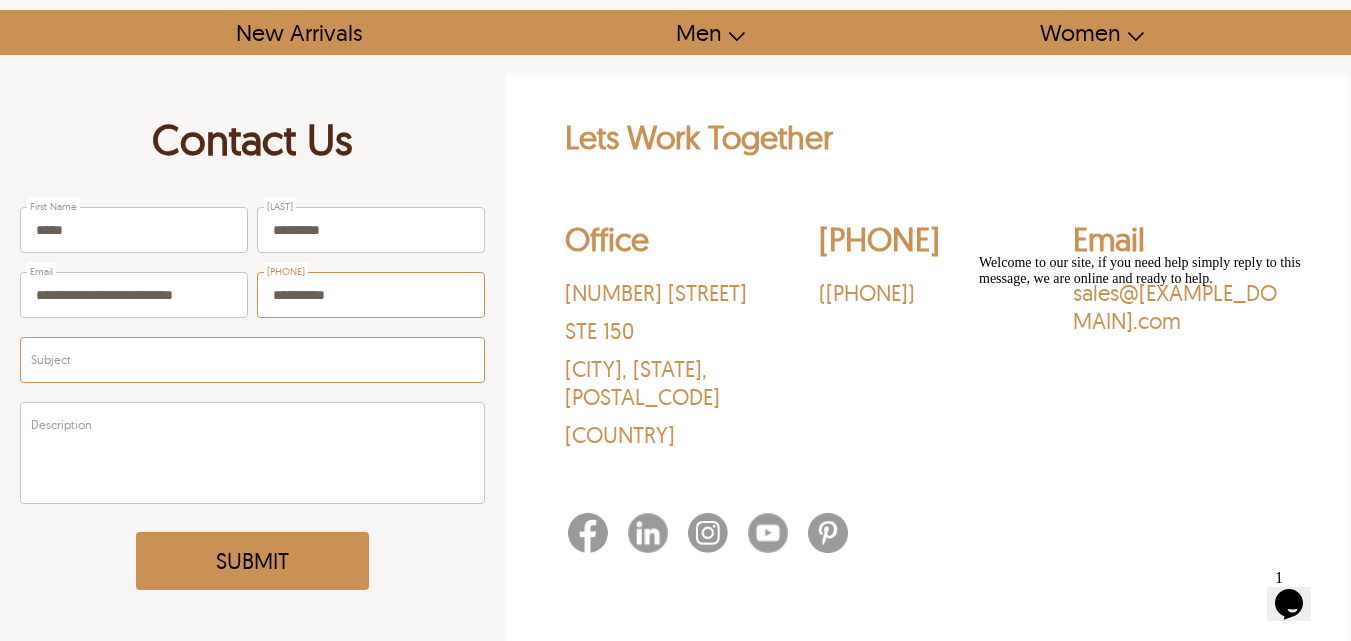 type on "**********" 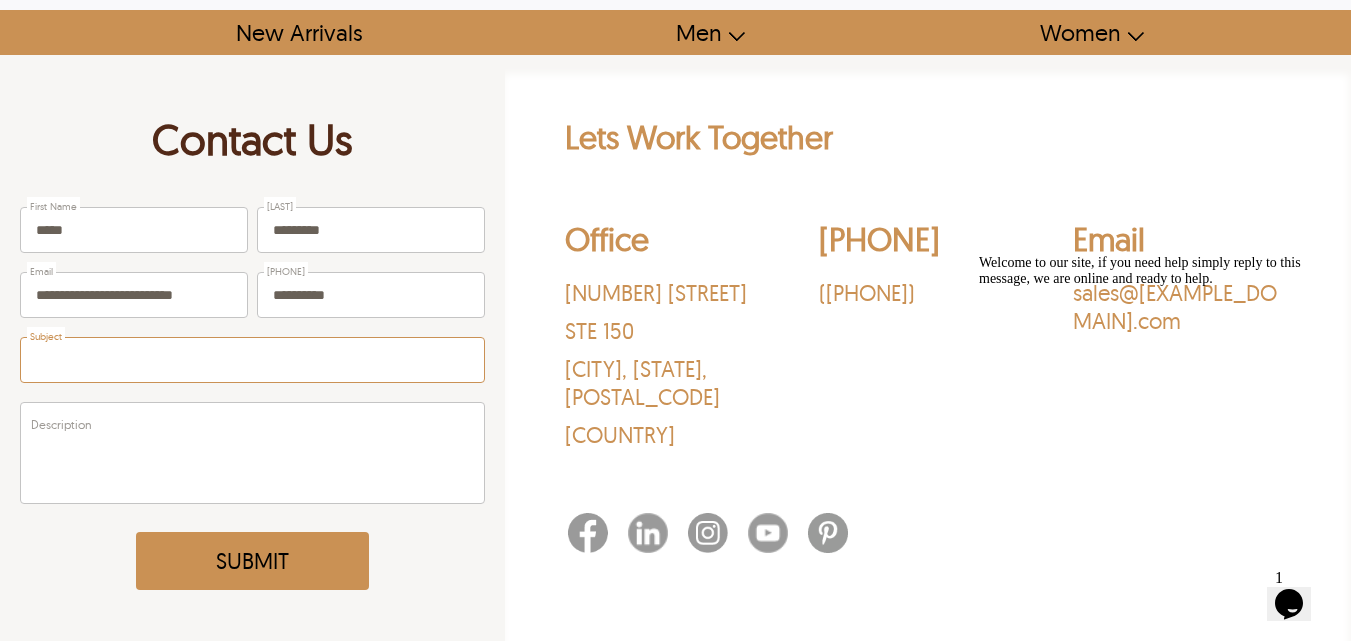 click on "Subject" at bounding box center [252, 360] 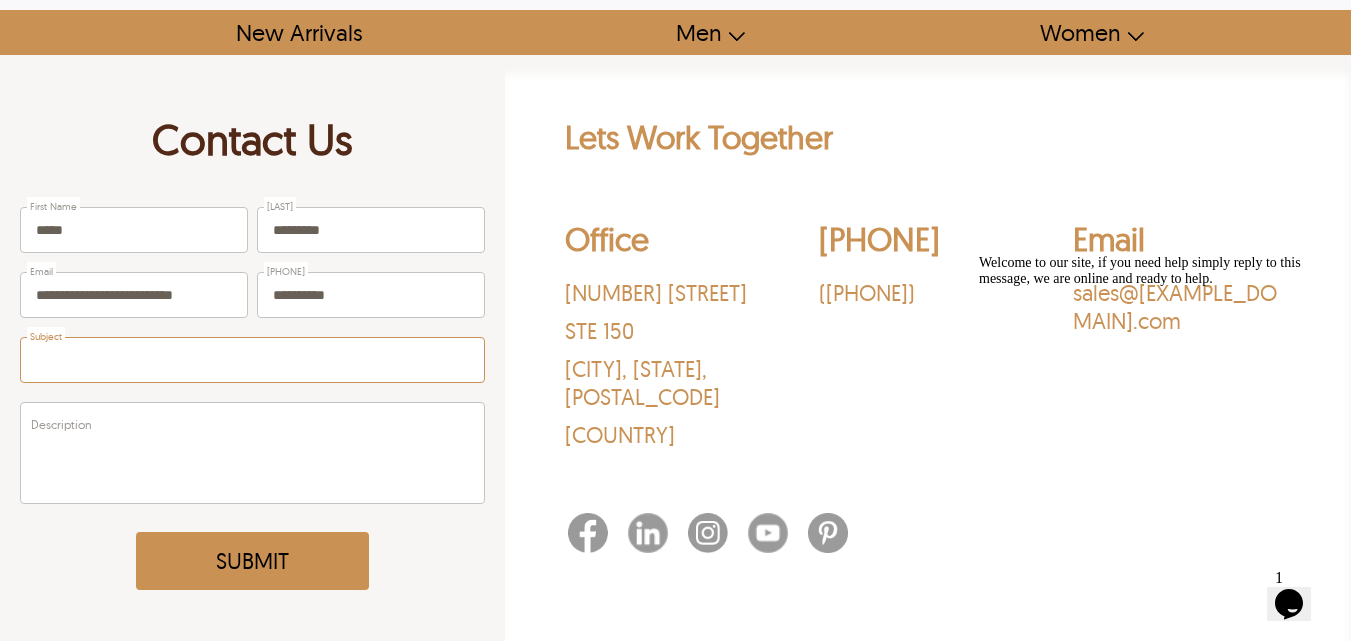 click on "Subject" at bounding box center [252, 360] 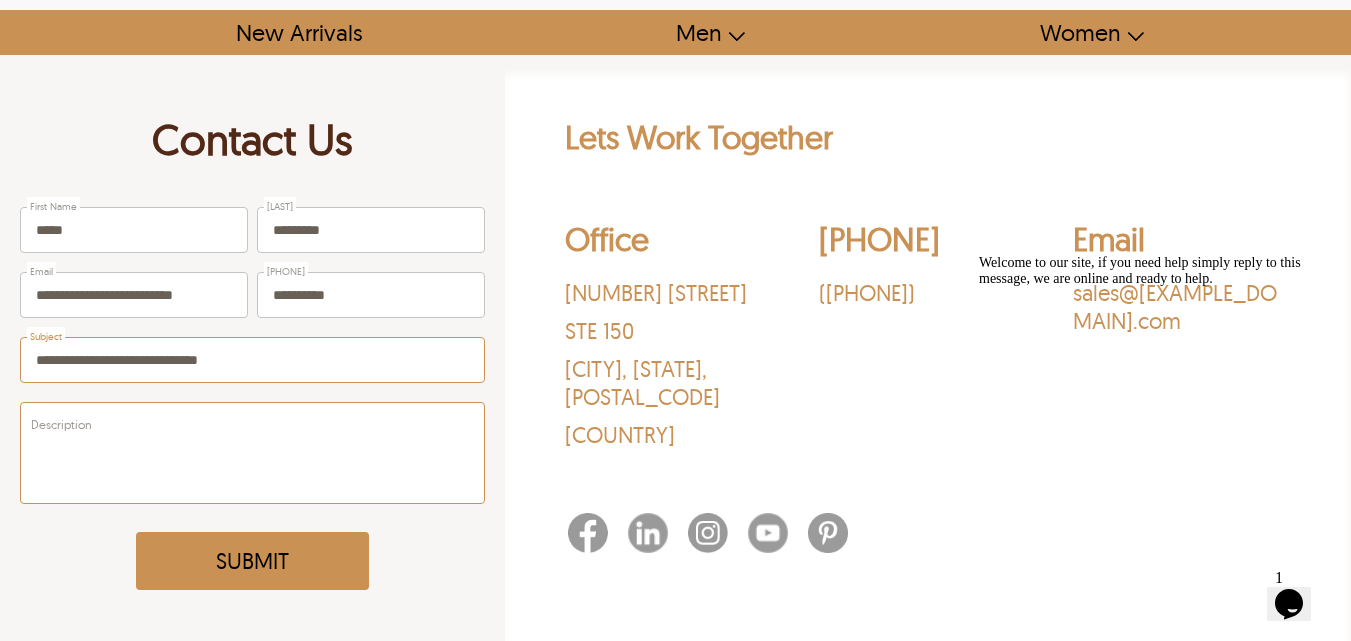 type on "**********" 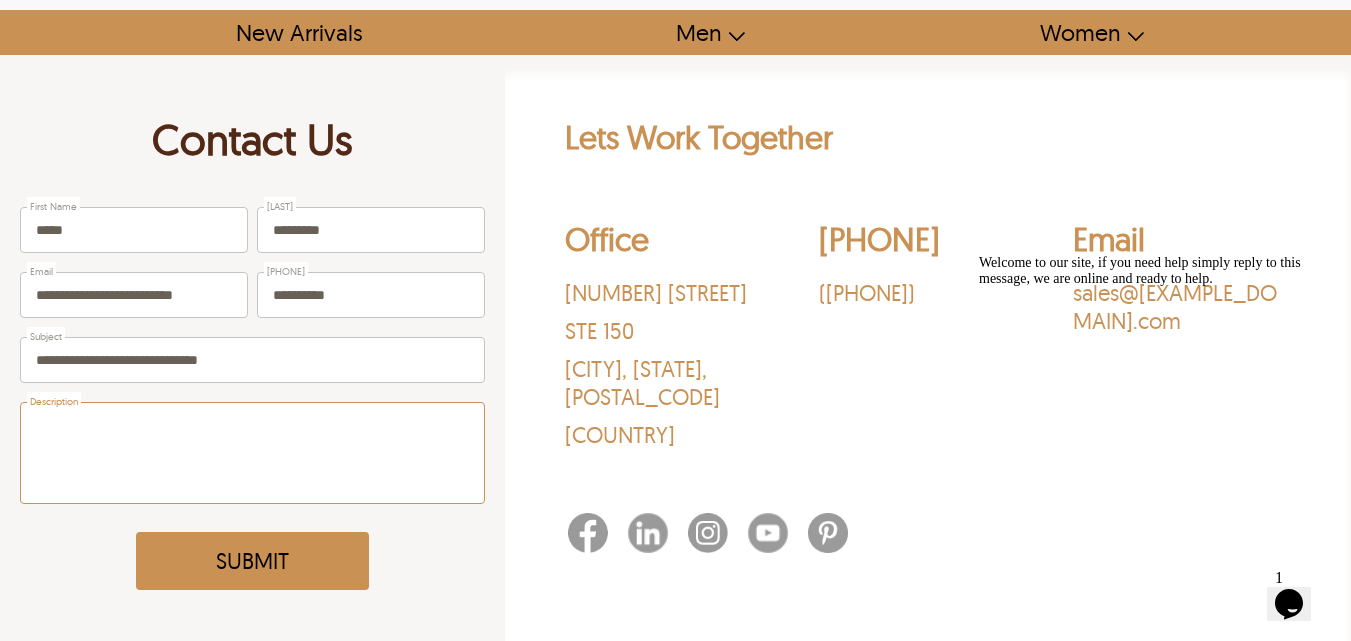 click on "Description" at bounding box center (252, 453) 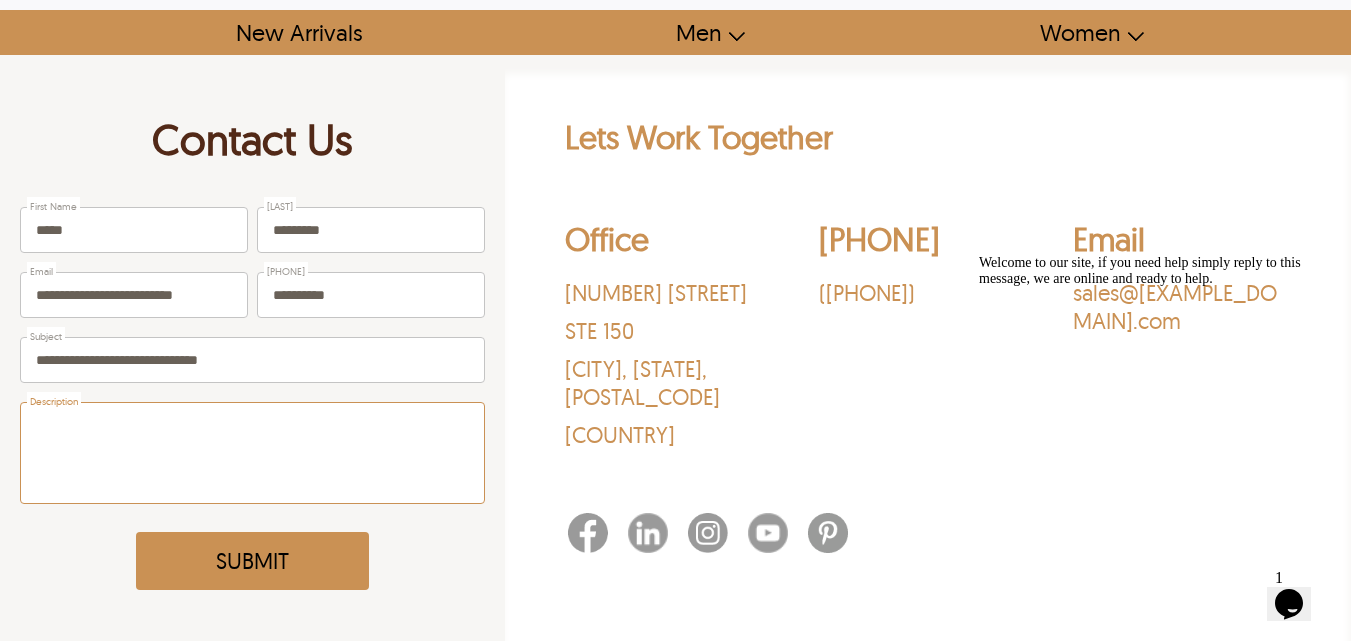 paste on "**********" 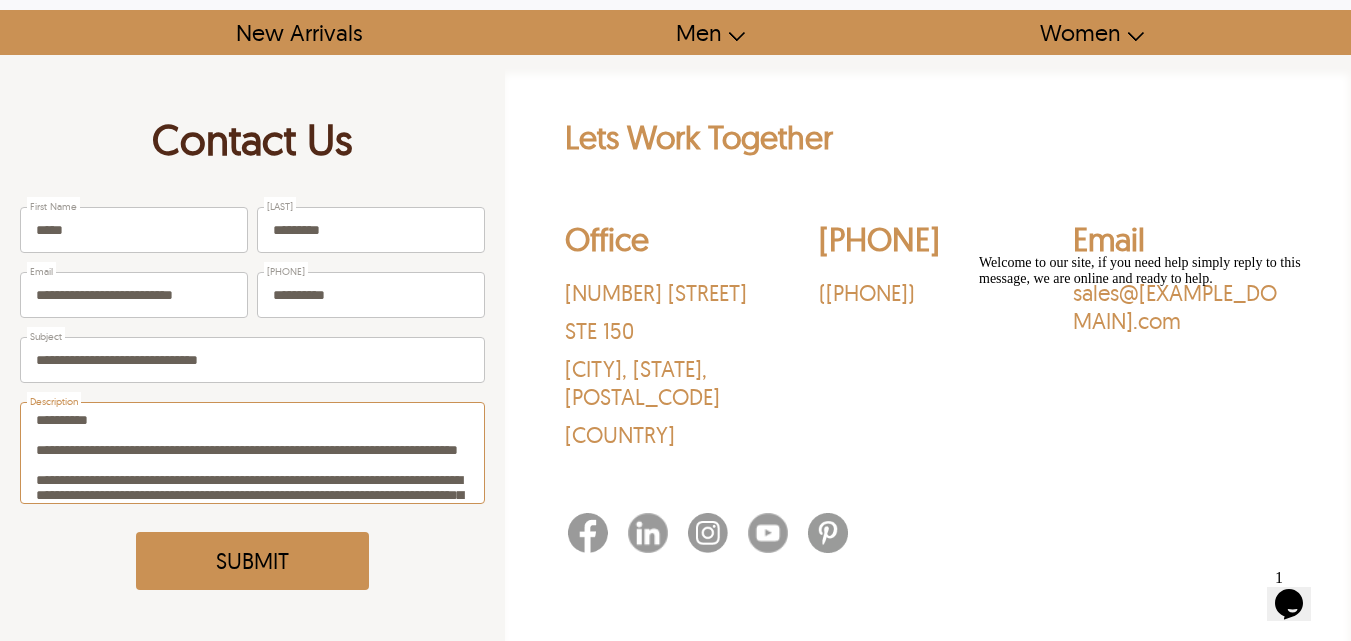 scroll, scrollTop: 901, scrollLeft: 0, axis: vertical 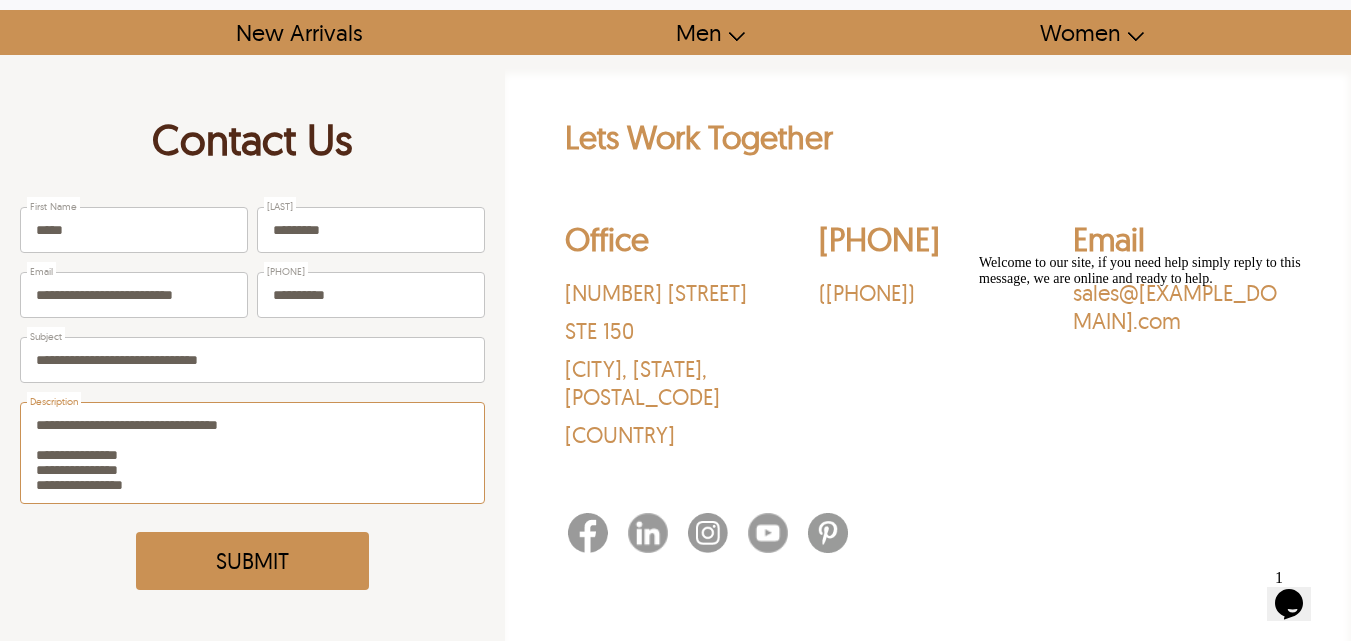type on "**********" 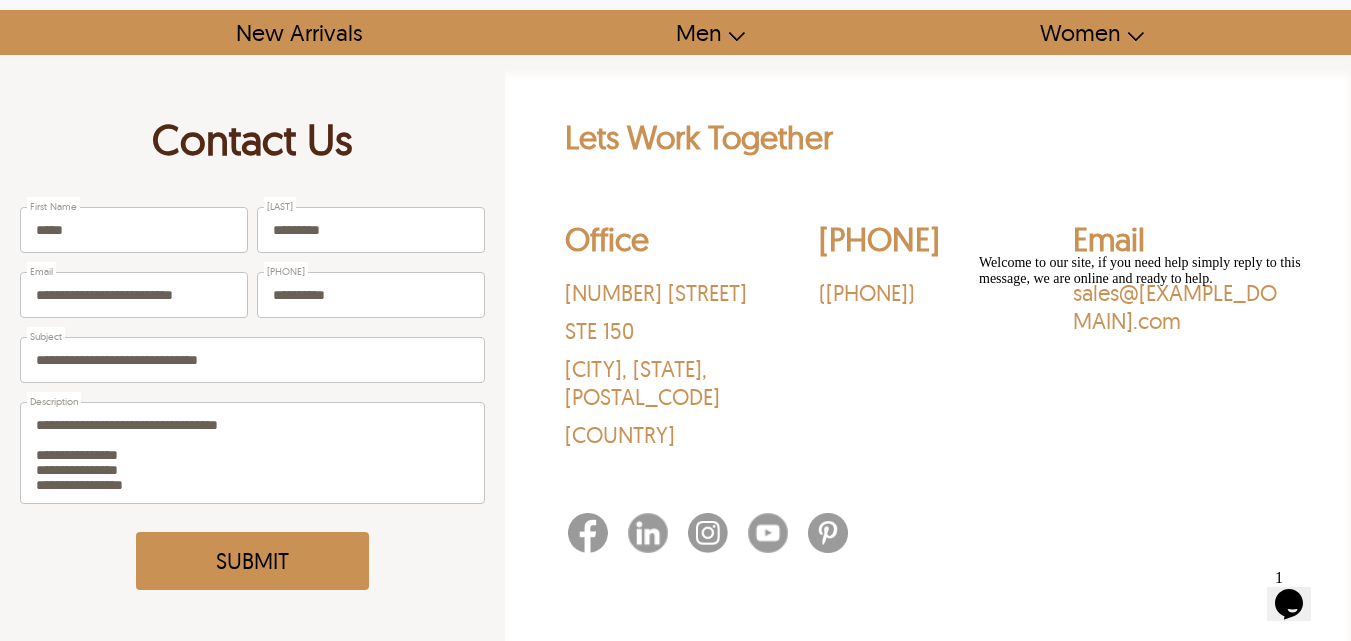click on "Submit" at bounding box center [252, 561] 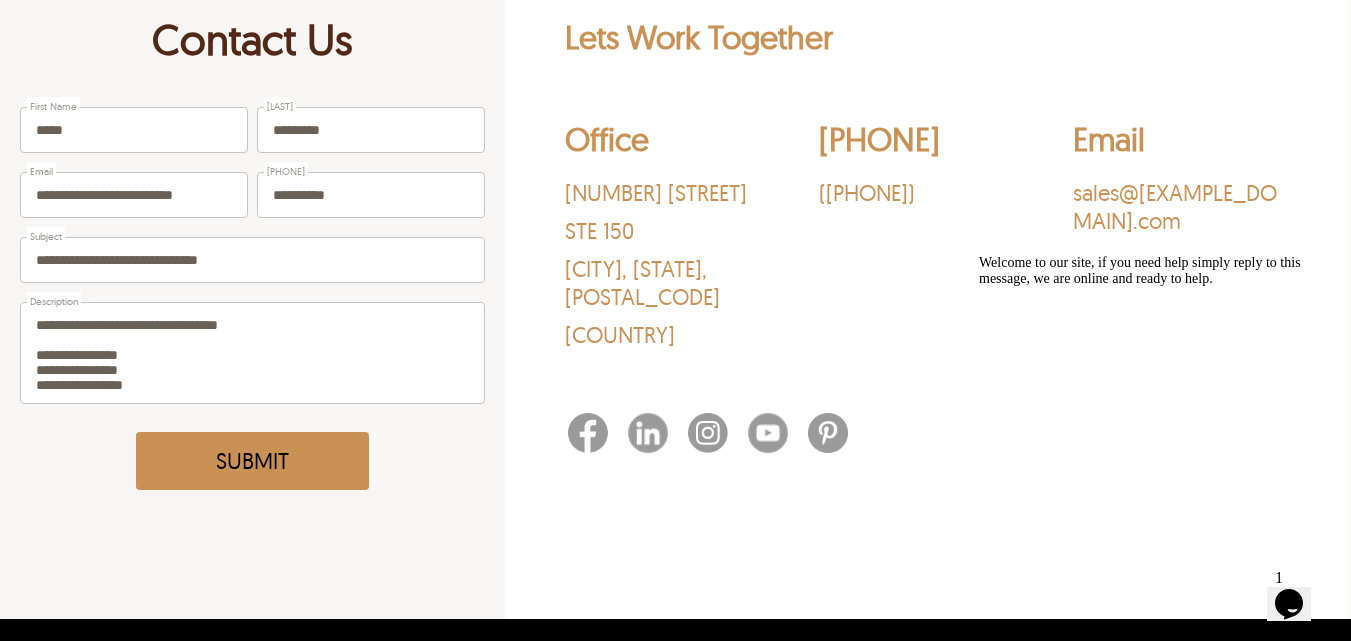 scroll, scrollTop: 100, scrollLeft: 0, axis: vertical 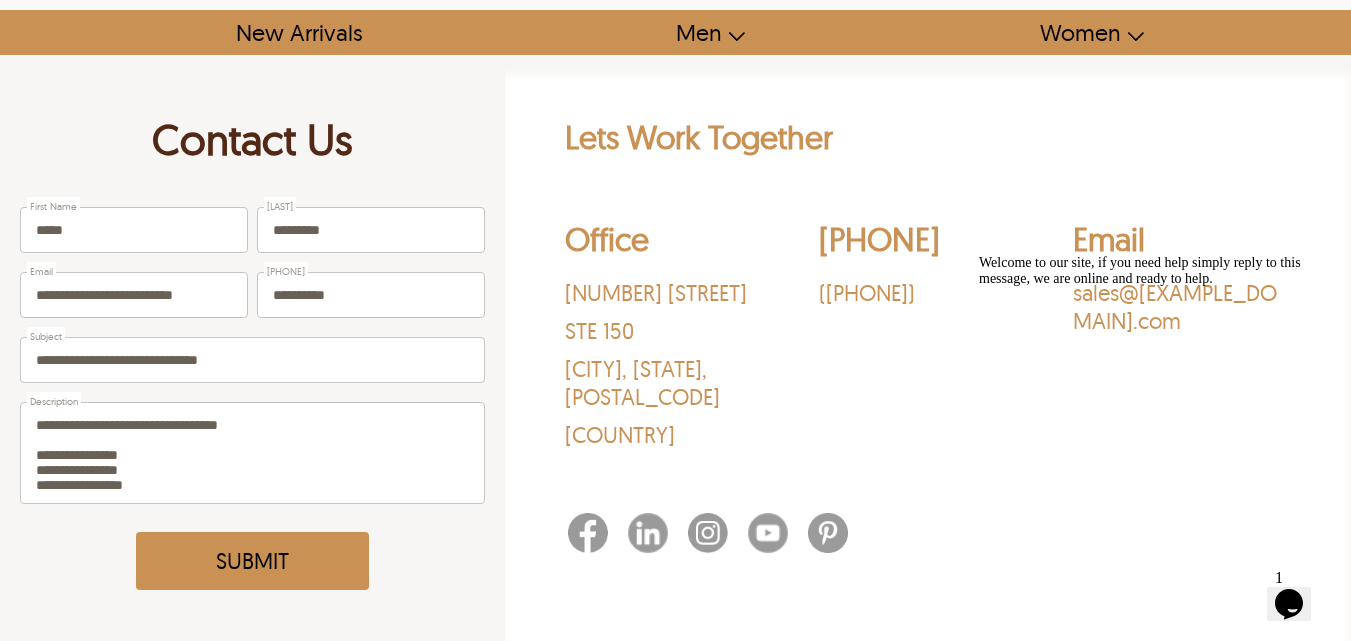 click on "Submit" at bounding box center (252, 561) 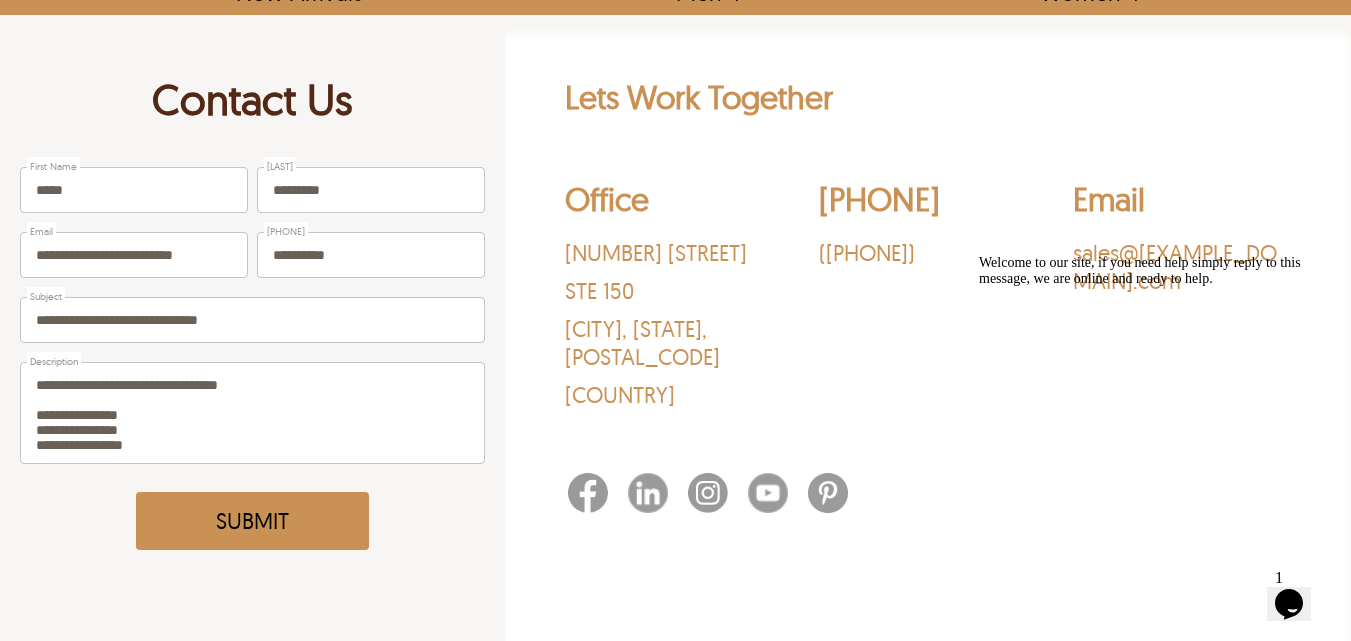 scroll, scrollTop: 0, scrollLeft: 0, axis: both 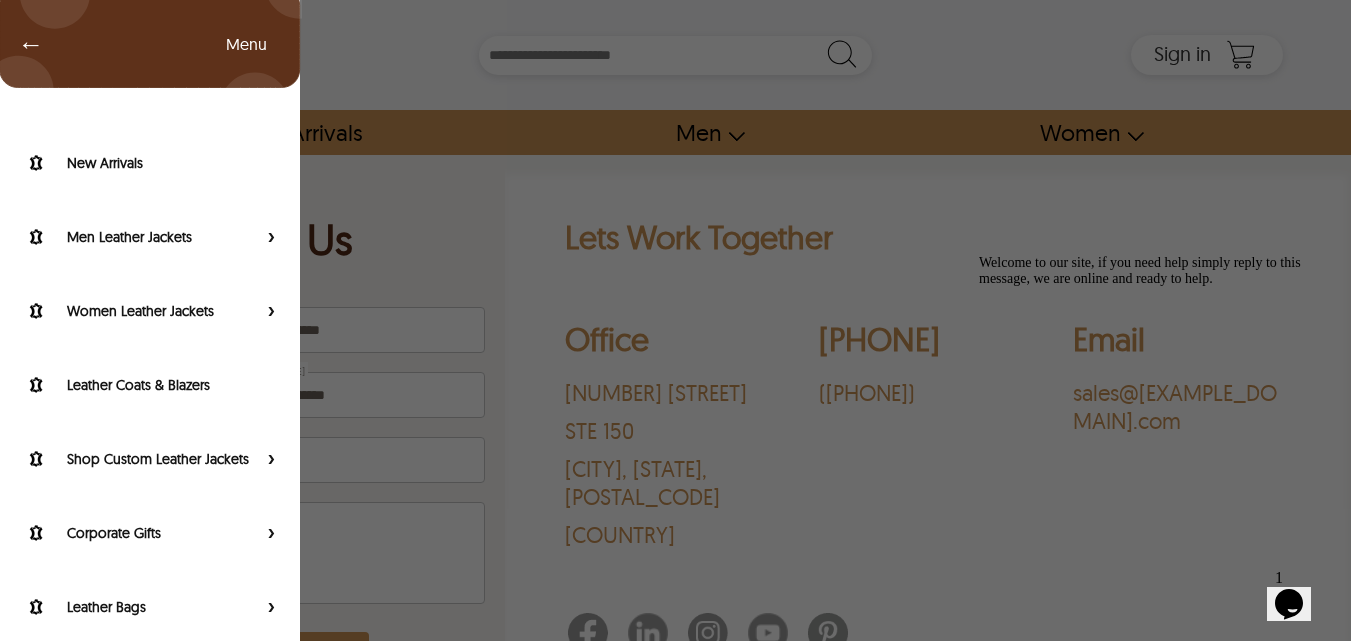 click on "← Menu New Arrivals Men Leather Jackets Aviator Leather Jackets Bomber Leather Jackets Biker Leather Jackets Cafe Racer Leather Jackets Leather Puffer Jackets Varsity Leather Jackets Oversized Leather Jackets Shearling Leather Jackets Leather Vests Leather Shirts Women Leather Jackets Aviator Leather Jackets Bomber Leather Jackets Biker Leather Jackets Cafe Racer Leather Jackets Leather Puffer Jackets Varsity Leather Jackets Oversized Leather Jackets Shearling Leather Jackets Leather Vests Leather Shirts Leather Coats & Blazers Shop Custom Leather Jackets Custom Aviator Leather Jackets Custom Bomber Leather Jackets Custom Biker Leather Jackets Custom Shearling Leather Jackets Custom Leather Coats & Blazers Custom Leather Vests Corporate Gifts Leather Wallets Leather Portfolios Leather Passport Holders Leather Bags Leather Backpacks Leather Handbags Leather Duffle Bags Leather Crossbody Bags Leather Toiletry Bags Coupons & Specials SCIN Brand About Us SCIN Affiliate Program SCIN Reseller Program Help" at bounding box center (676, 55) 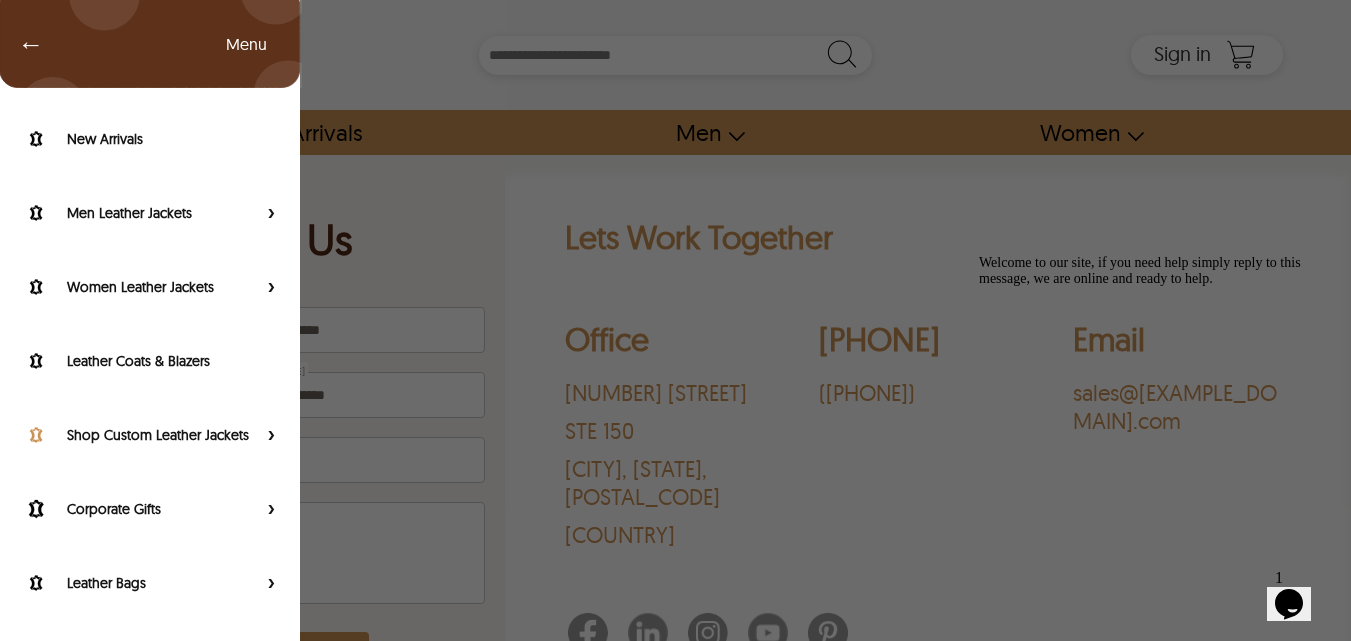 scroll, scrollTop: 0, scrollLeft: 0, axis: both 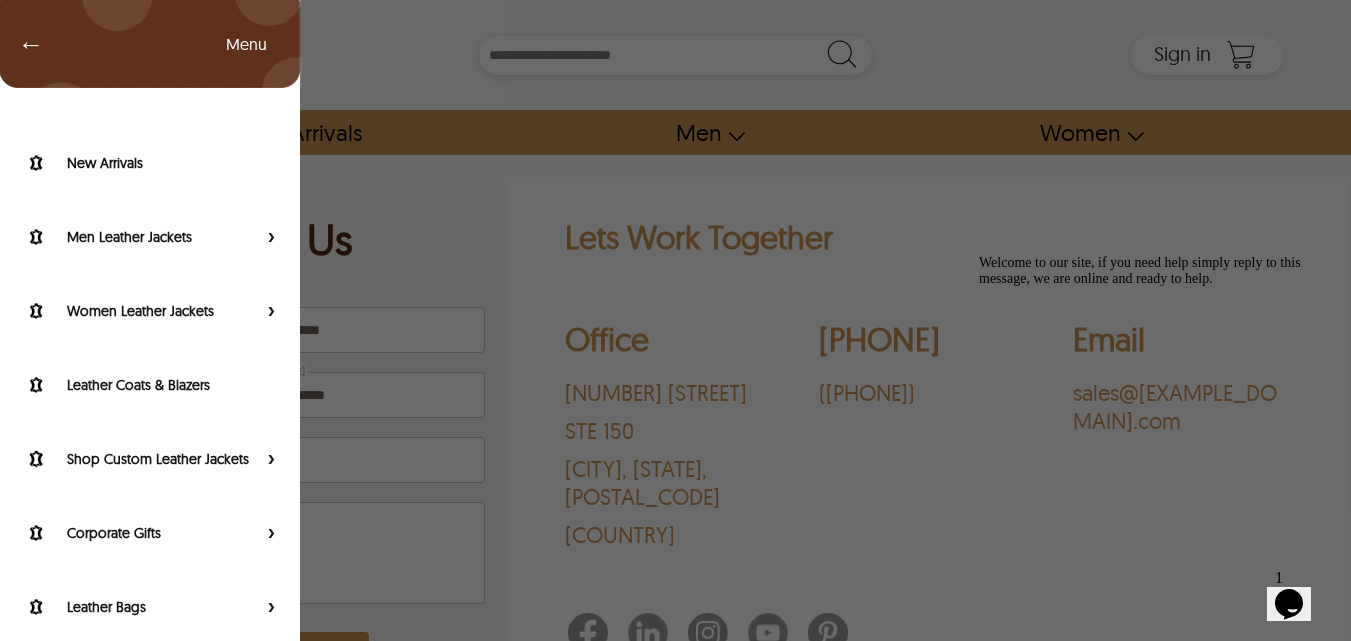 click on "← Menu New Arrivals Men Leather Jackets Aviator Leather Jackets Bomber Leather Jackets Biker Leather Jackets Cafe Racer Leather Jackets Leather Puffer Jackets Varsity Leather Jackets Oversized Leather Jackets Shearling Leather Jackets Leather Vests Leather Shirts Women Leather Jackets Aviator Leather Jackets Bomber Leather Jackets Biker Leather Jackets Cafe Racer Leather Jackets Leather Puffer Jackets Varsity Leather Jackets Oversized Leather Jackets Shearling Leather Jackets Leather Vests Leather Shirts Leather Coats & Blazers Shop Custom Leather Jackets Custom Aviator Leather Jackets Custom Bomber Leather Jackets Custom Biker Leather Jackets Custom Shearling Leather Jackets Custom Leather Coats & Blazers Custom Leather Vests Corporate Gifts Leather Wallets Leather Portfolios Leather Passport Holders Leather Bags Leather Backpacks Leather Handbags Leather Duffle Bags Leather Crossbody Bags Leather Toiletry Bags Coupons & Specials SCIN Brand About Us SCIN Affiliate Program SCIN Reseller Program Help" at bounding box center [675, 320] 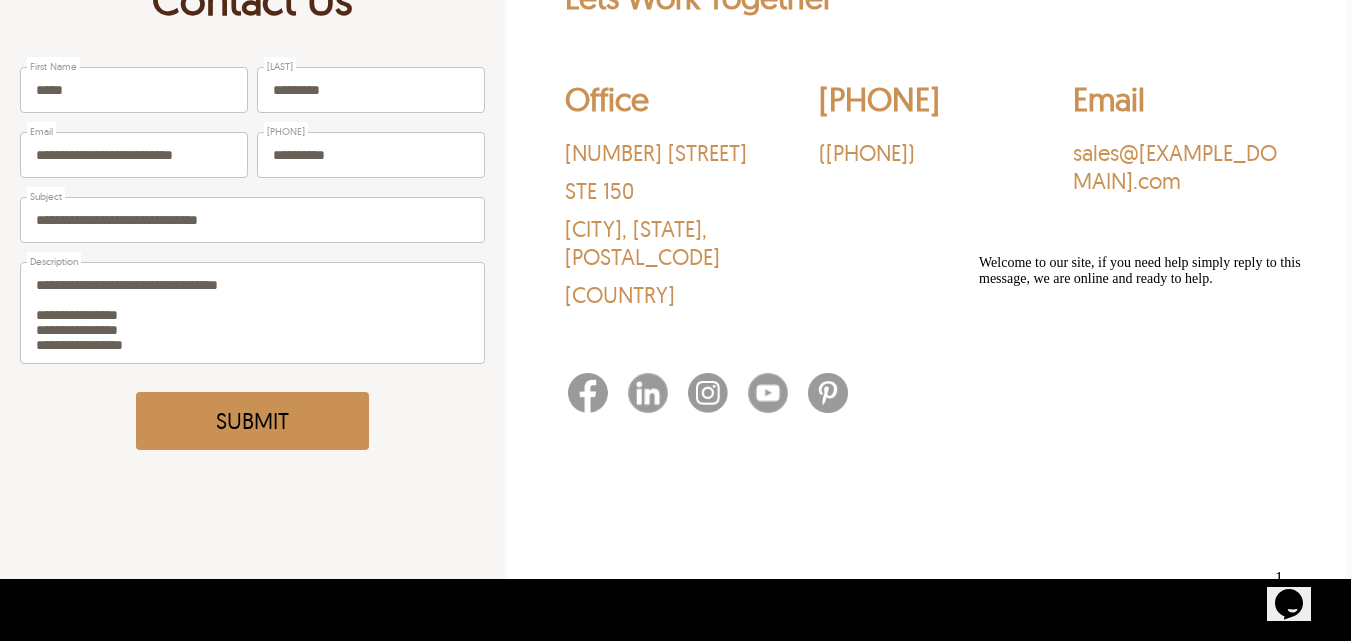 scroll, scrollTop: 300, scrollLeft: 0, axis: vertical 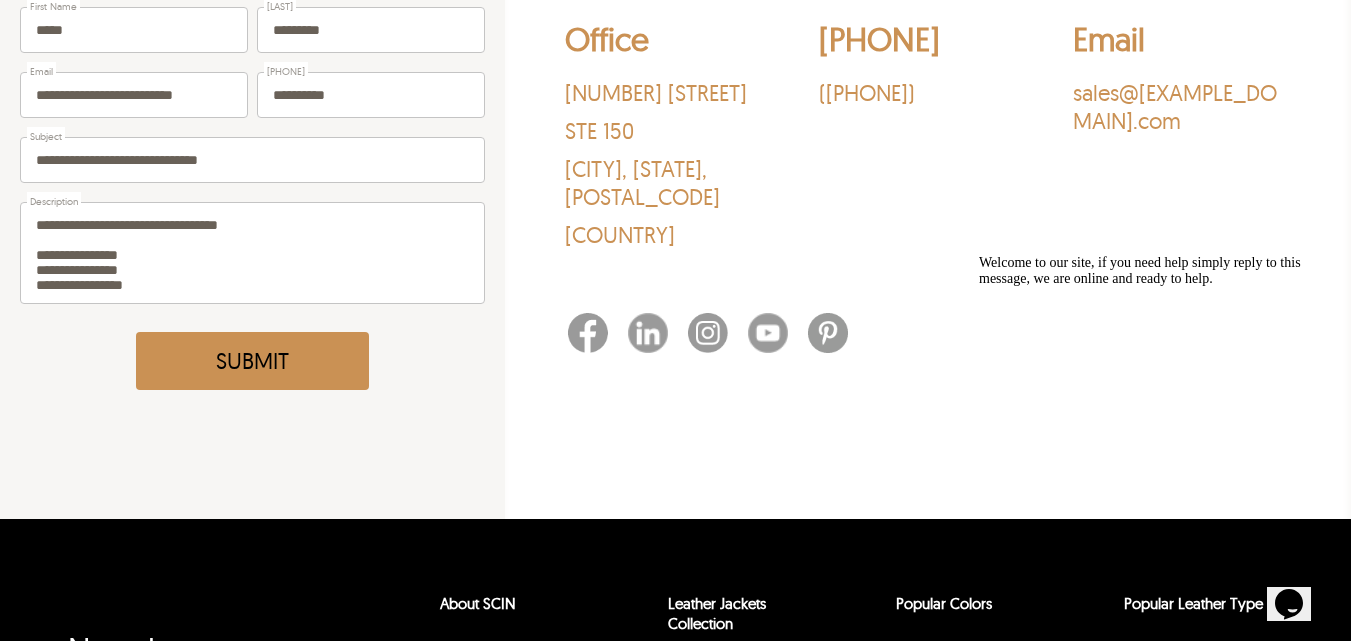 click on "Submit" at bounding box center [252, 361] 